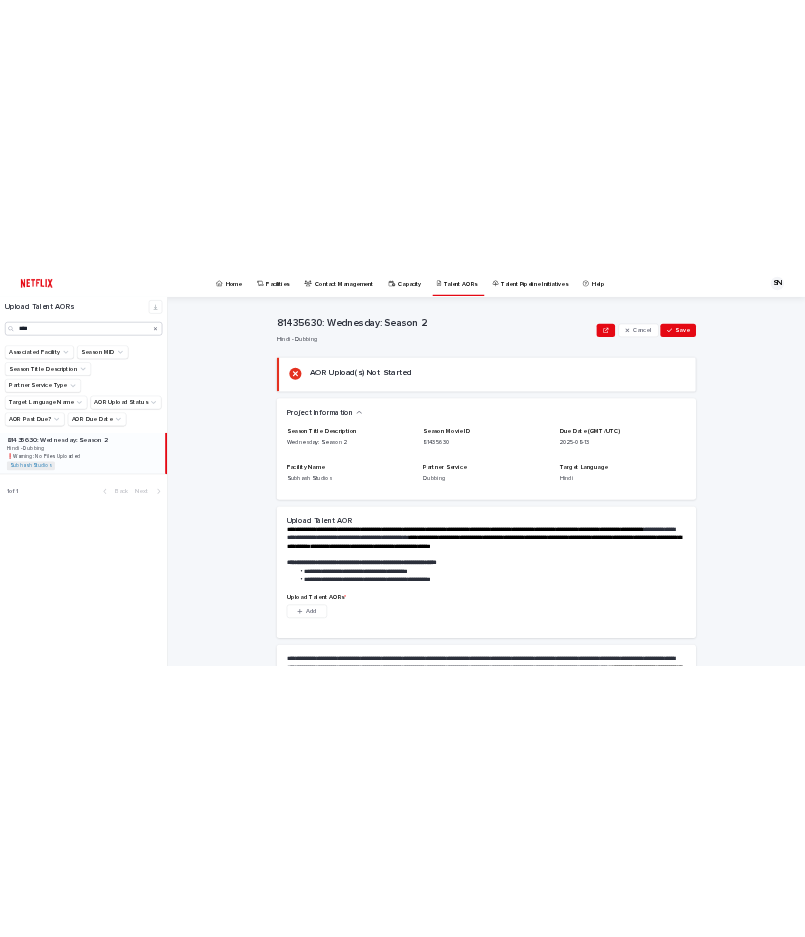 scroll, scrollTop: 0, scrollLeft: 0, axis: both 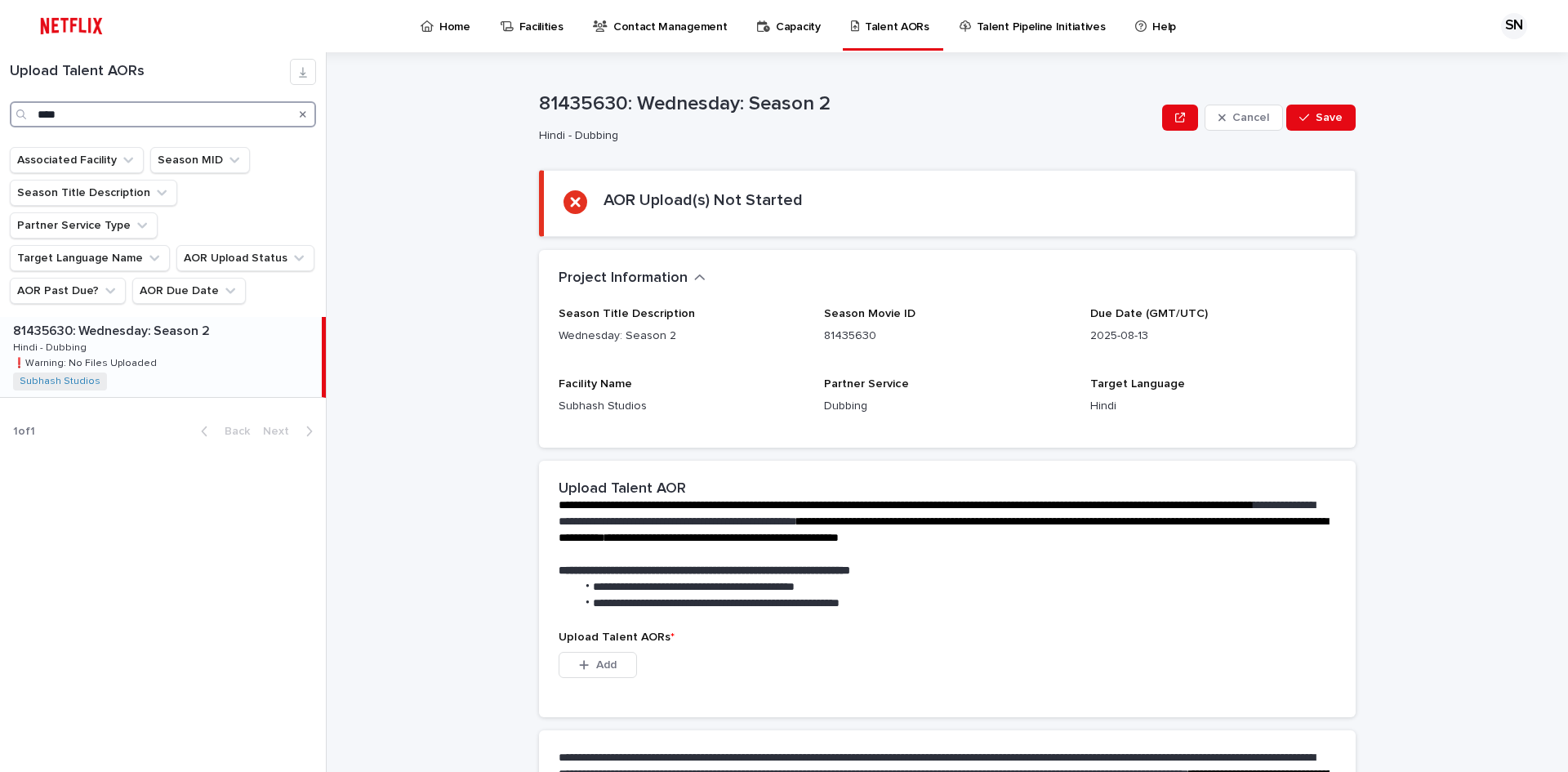 drag, startPoint x: 78, startPoint y: 120, endPoint x: 0, endPoint y: 132, distance: 78.91768 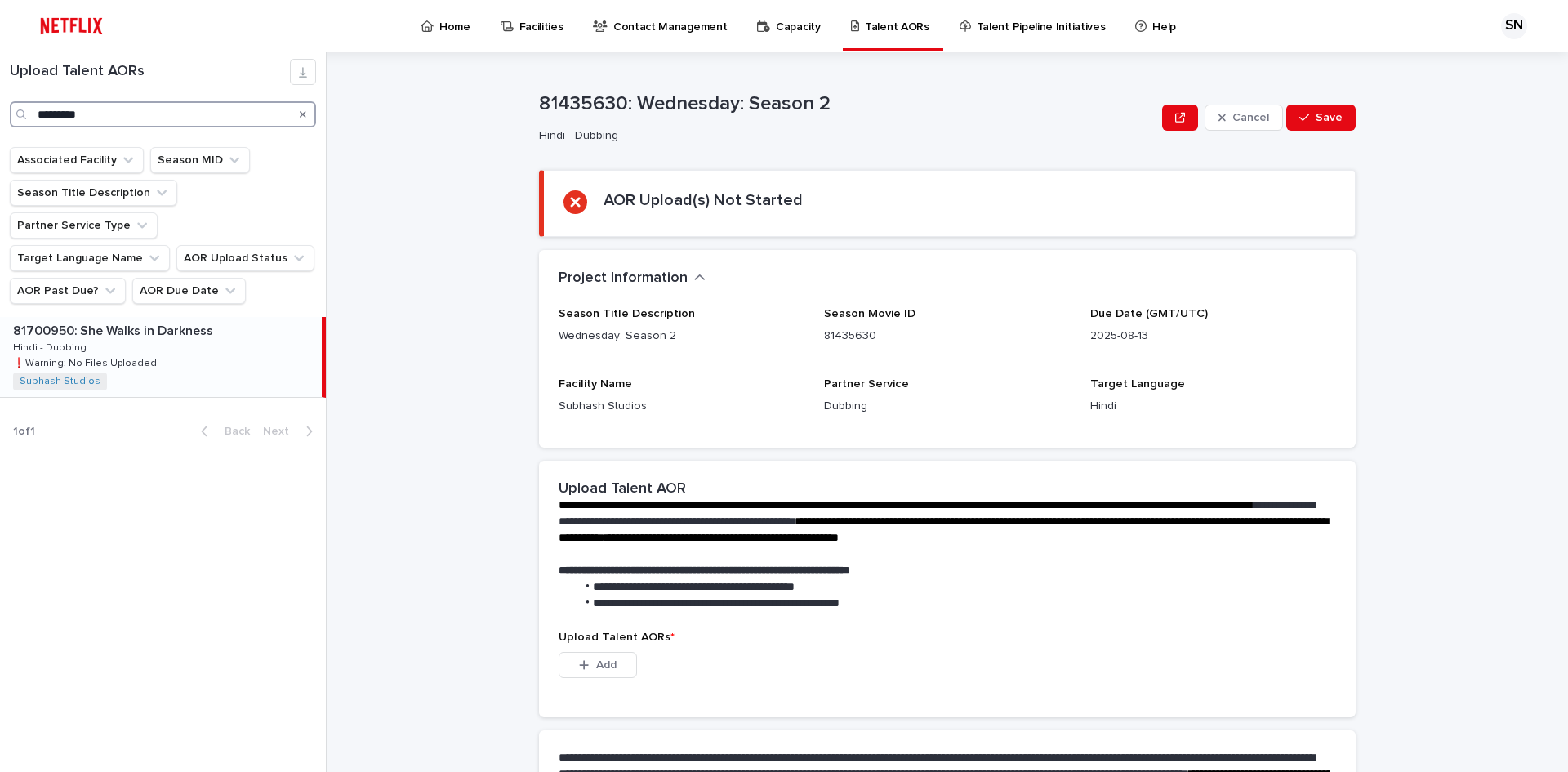 type on "*********" 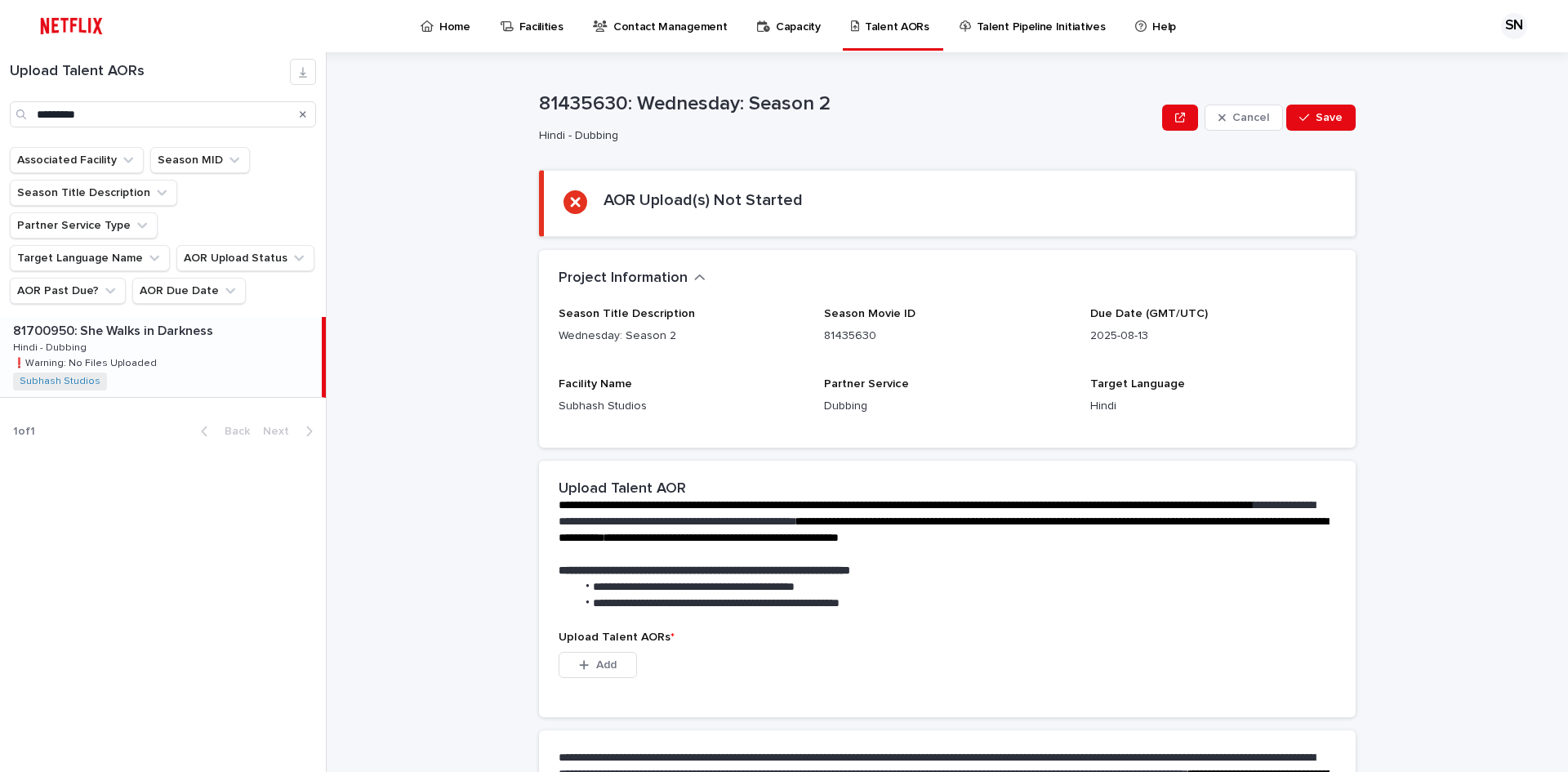 click on "81700950: She Walks in Darkness 81700950: She Walks in Darkness   Hindi - Dubbing Hindi - Dubbing   ❗️Warning: No Files Uploaded ❗️Warning: No Files Uploaded   Subhash Studios   + 0" at bounding box center [161, 357] 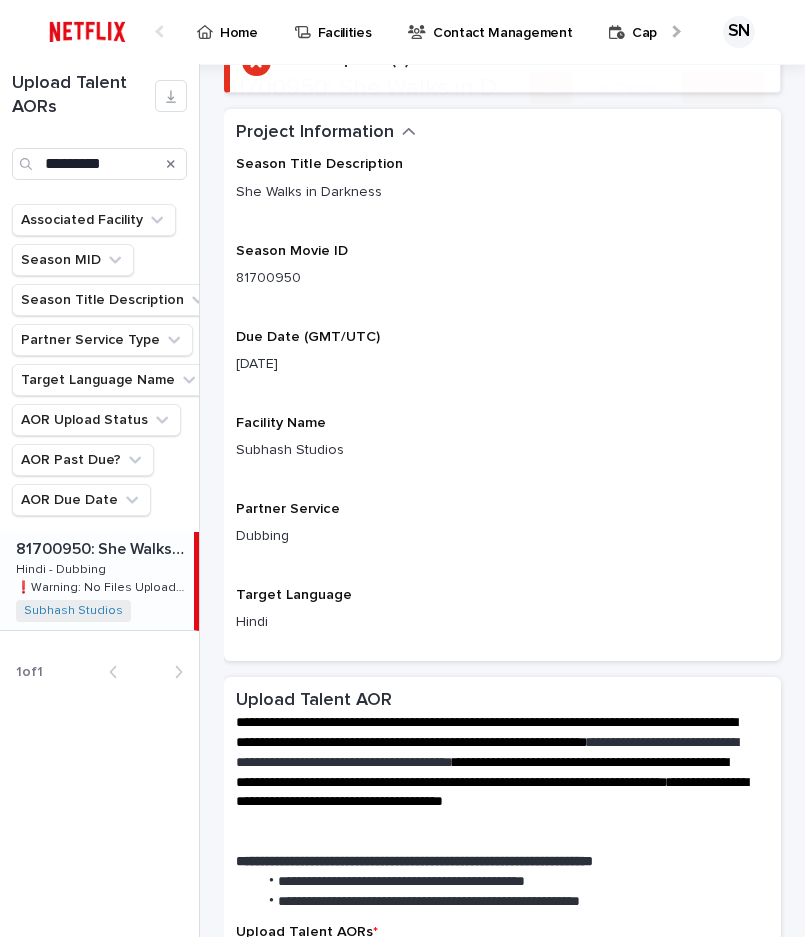 scroll, scrollTop: 200, scrollLeft: 0, axis: vertical 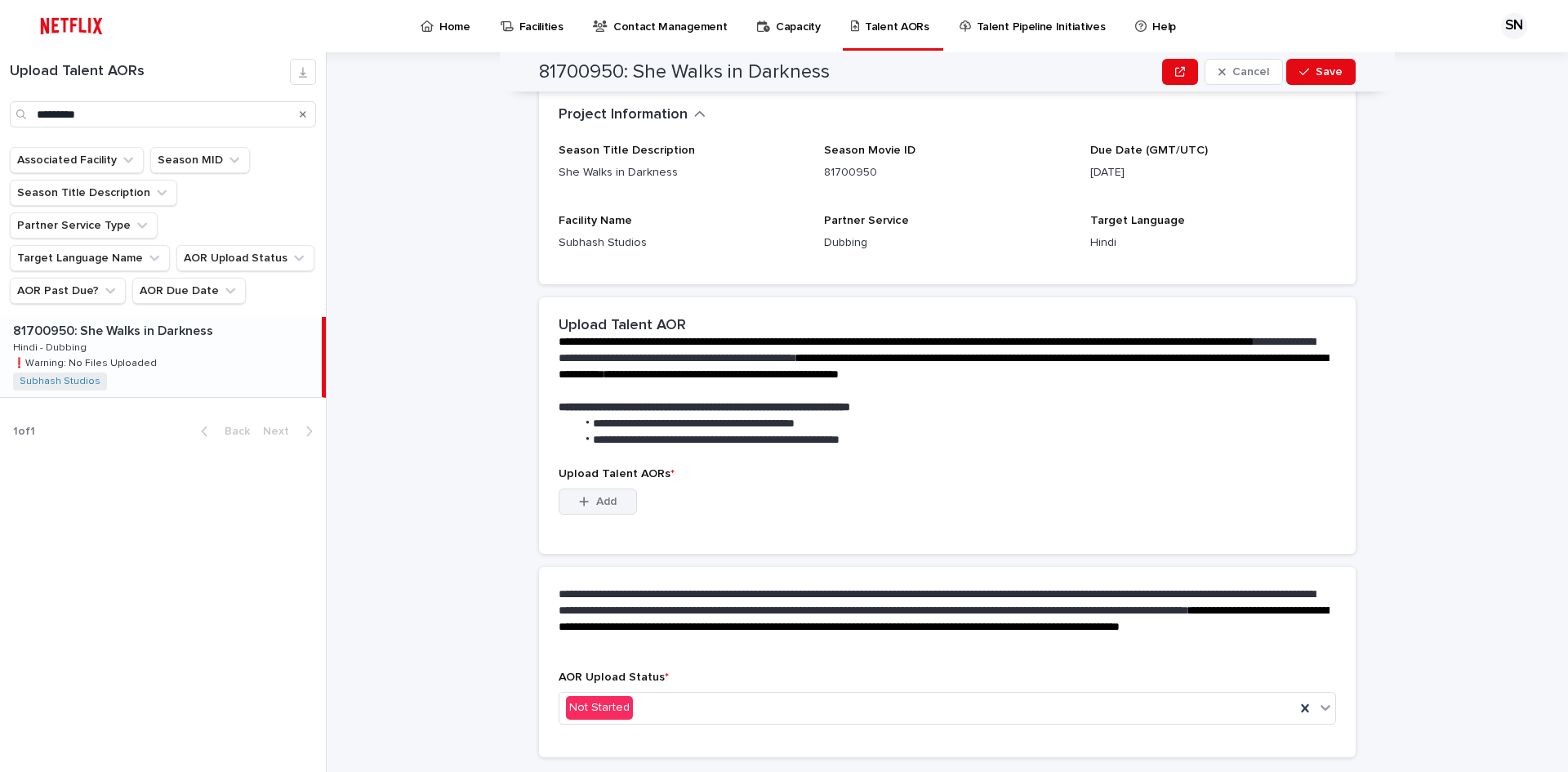 click on "Add" at bounding box center (606, 502) 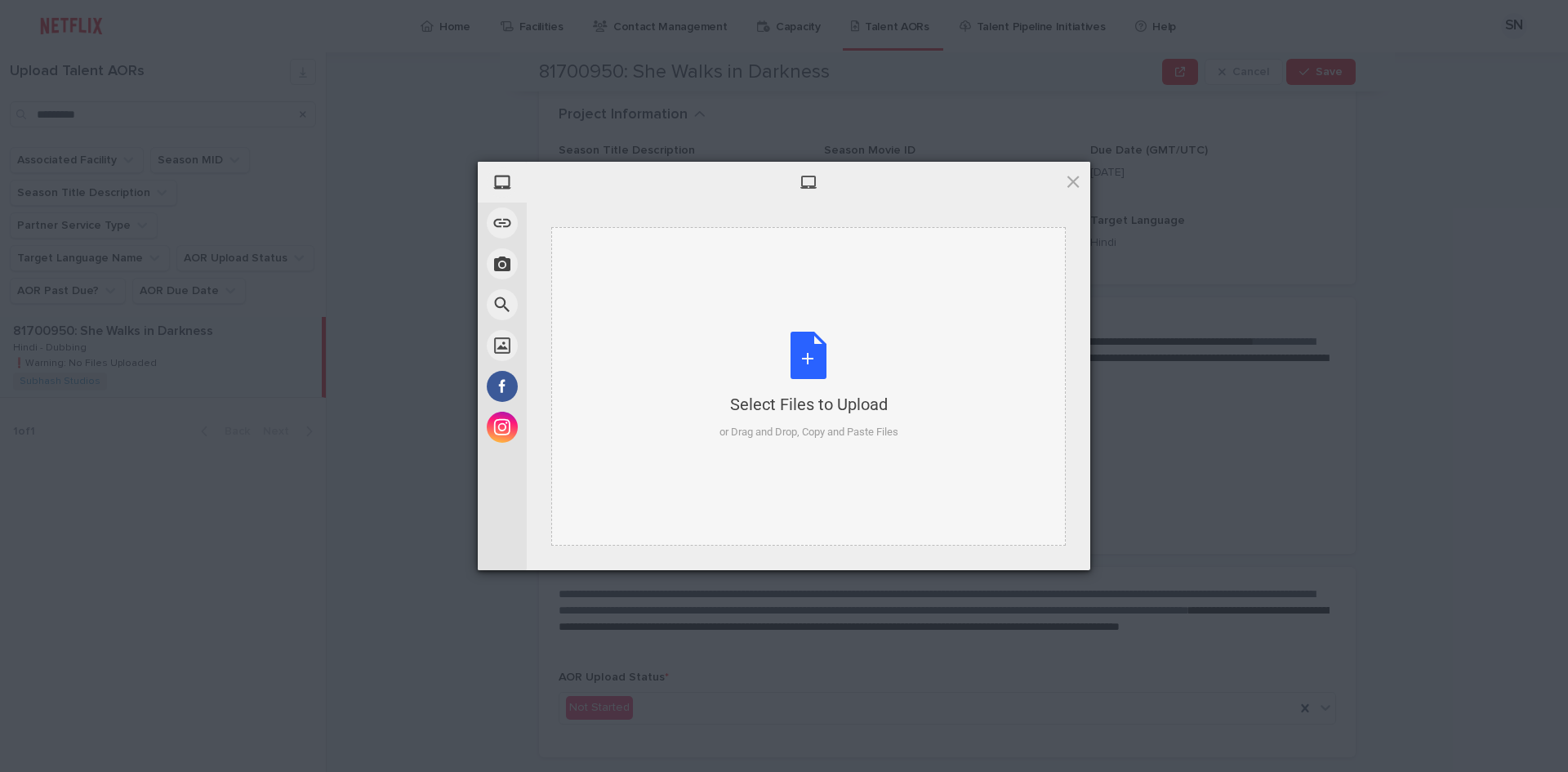 click on "Select Files to Upload
or Drag and Drop, Copy and Paste Files" at bounding box center [808, 386] 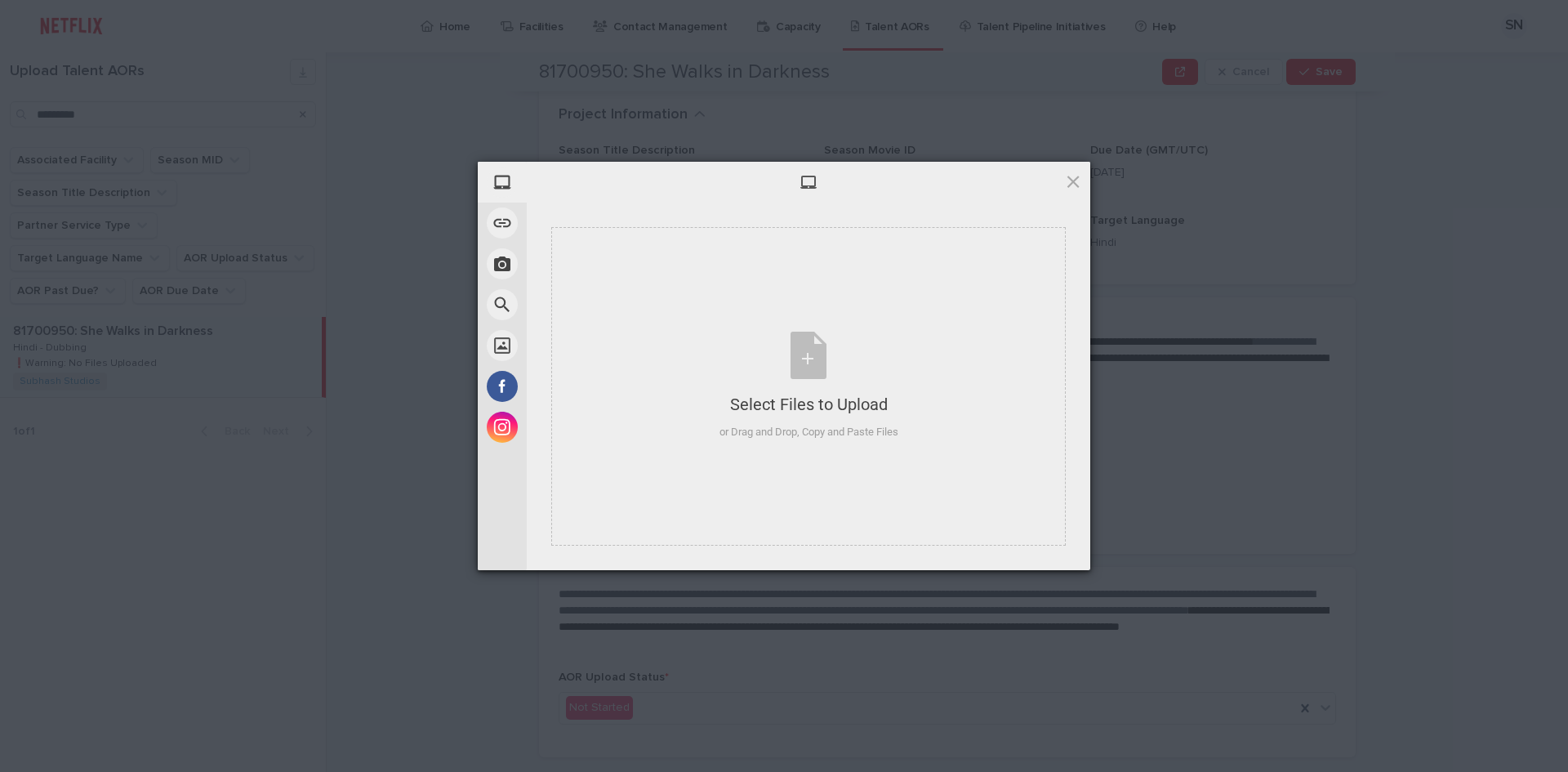 click on "My Device         Link (URL)         Take Photo         Web Search         Unsplash         Facebook         Instagram
Select Files to Upload
or Drag and Drop, Copy and Paste Files
Selected Files: 0     View/Edit Selected
Powered by   Filestack" at bounding box center (784, 386) 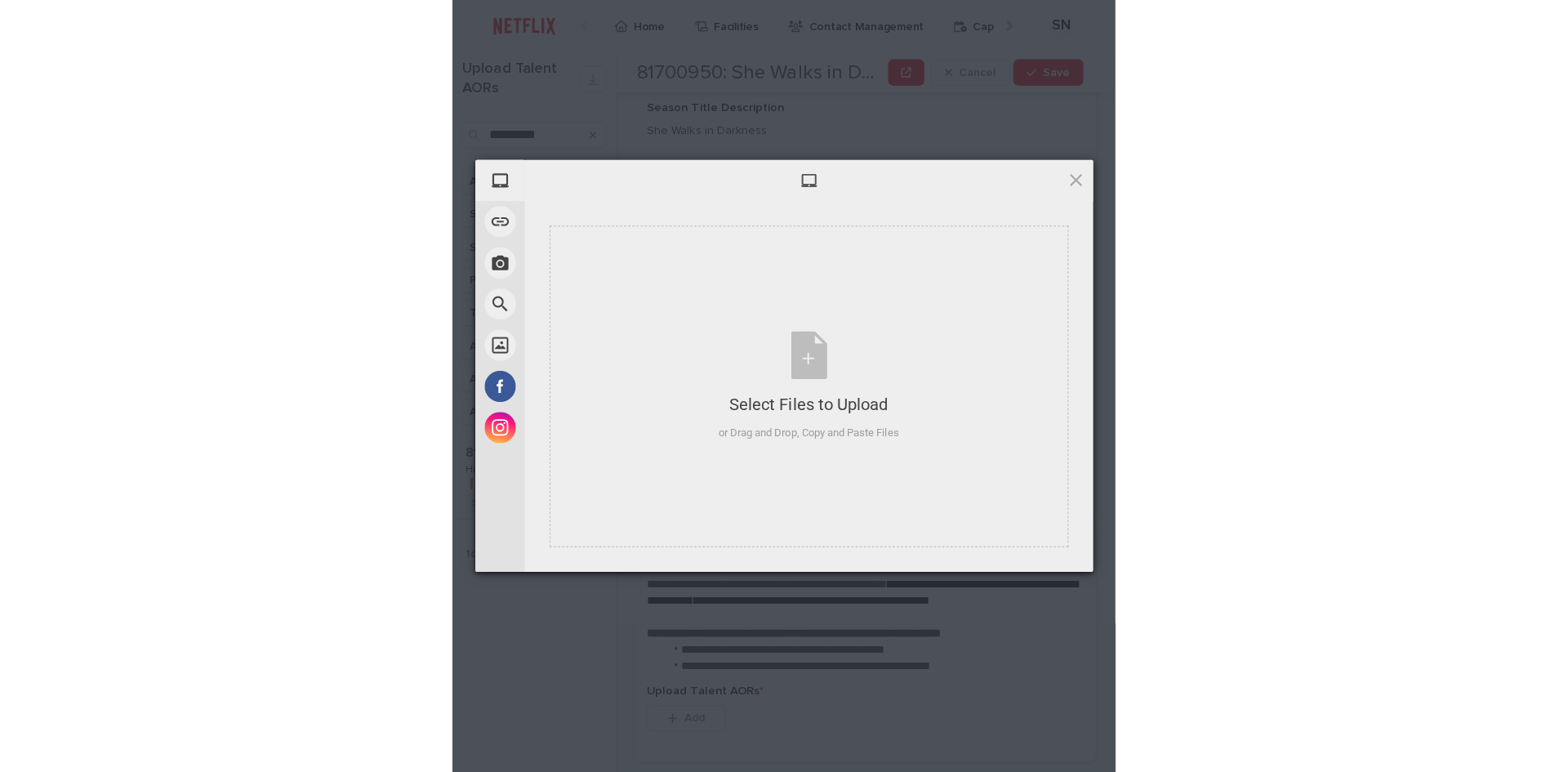 scroll, scrollTop: 216, scrollLeft: 0, axis: vertical 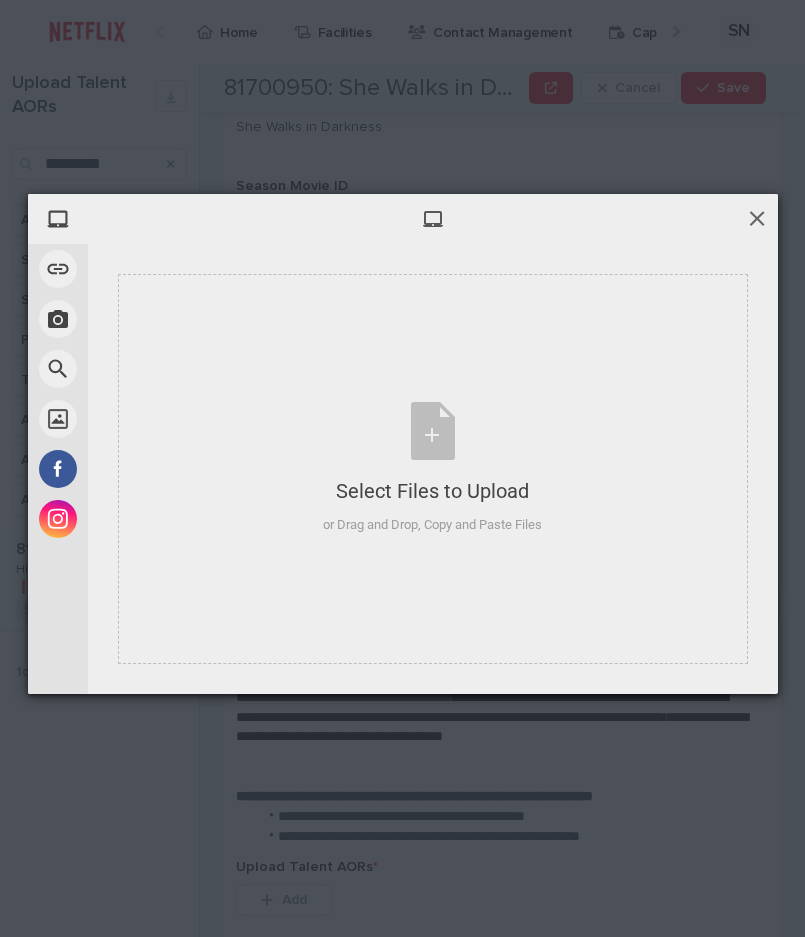 click at bounding box center (757, 218) 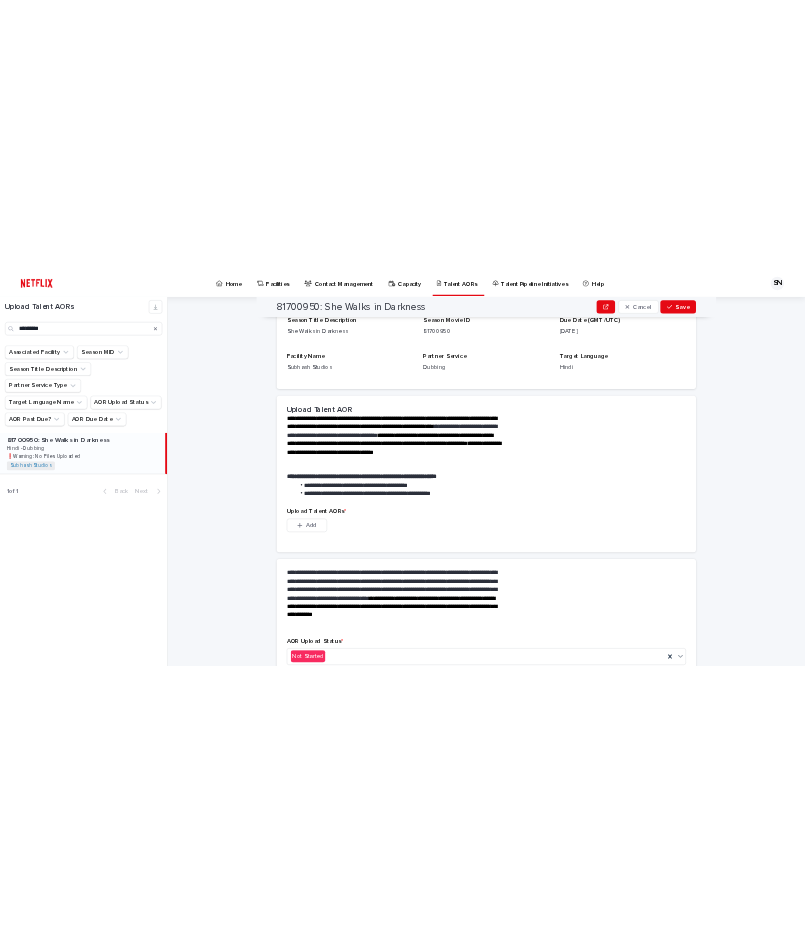 scroll, scrollTop: 254, scrollLeft: 0, axis: vertical 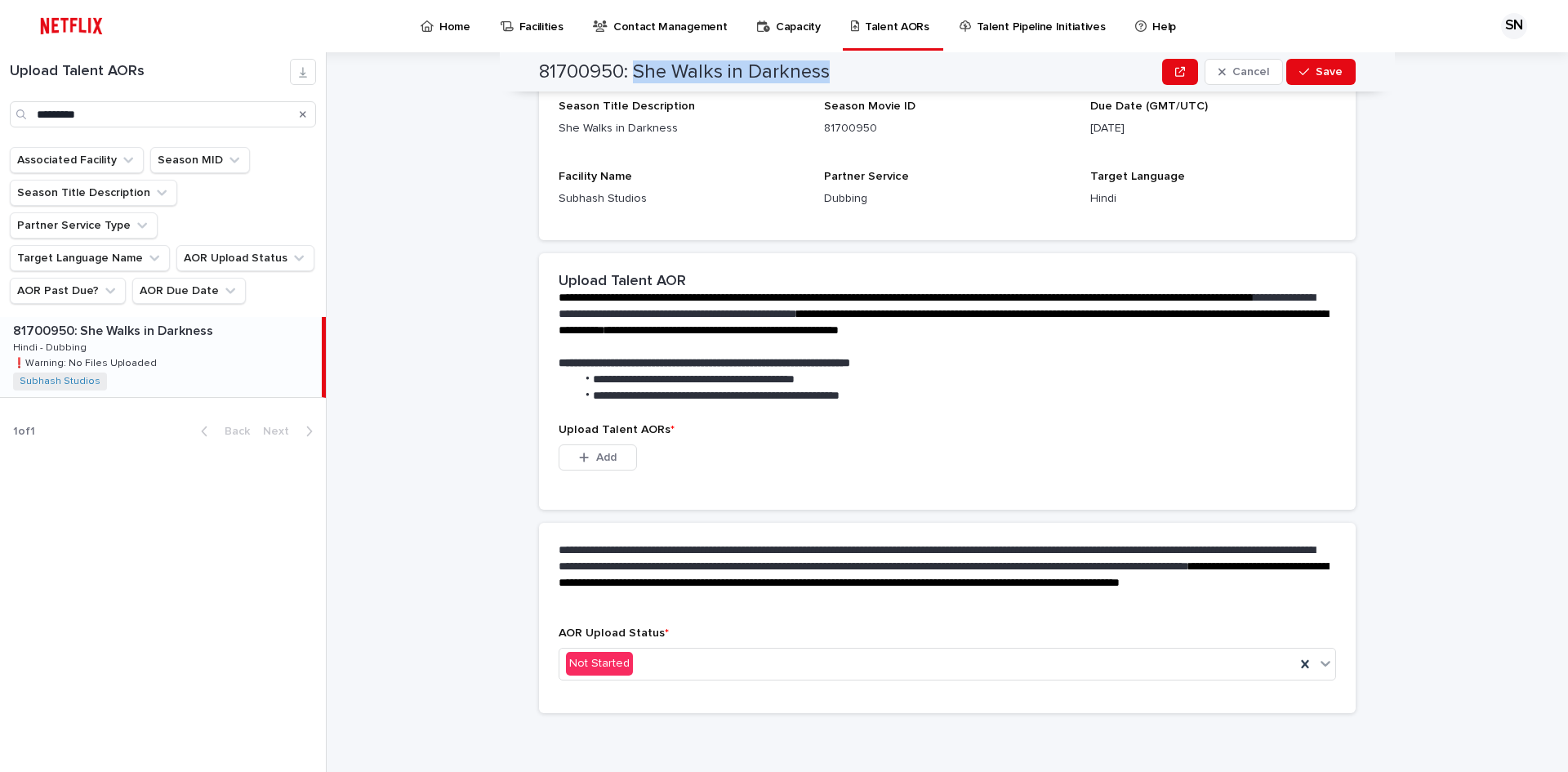 drag, startPoint x: 631, startPoint y: 69, endPoint x: 823, endPoint y: 69, distance: 192 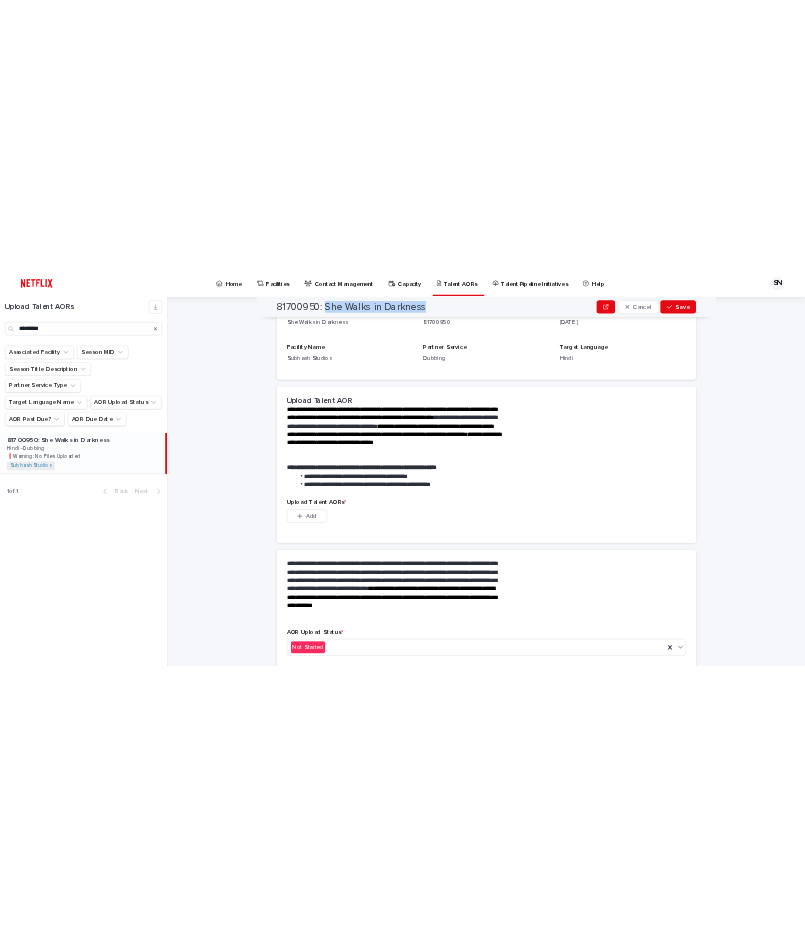 scroll, scrollTop: 254, scrollLeft: 0, axis: vertical 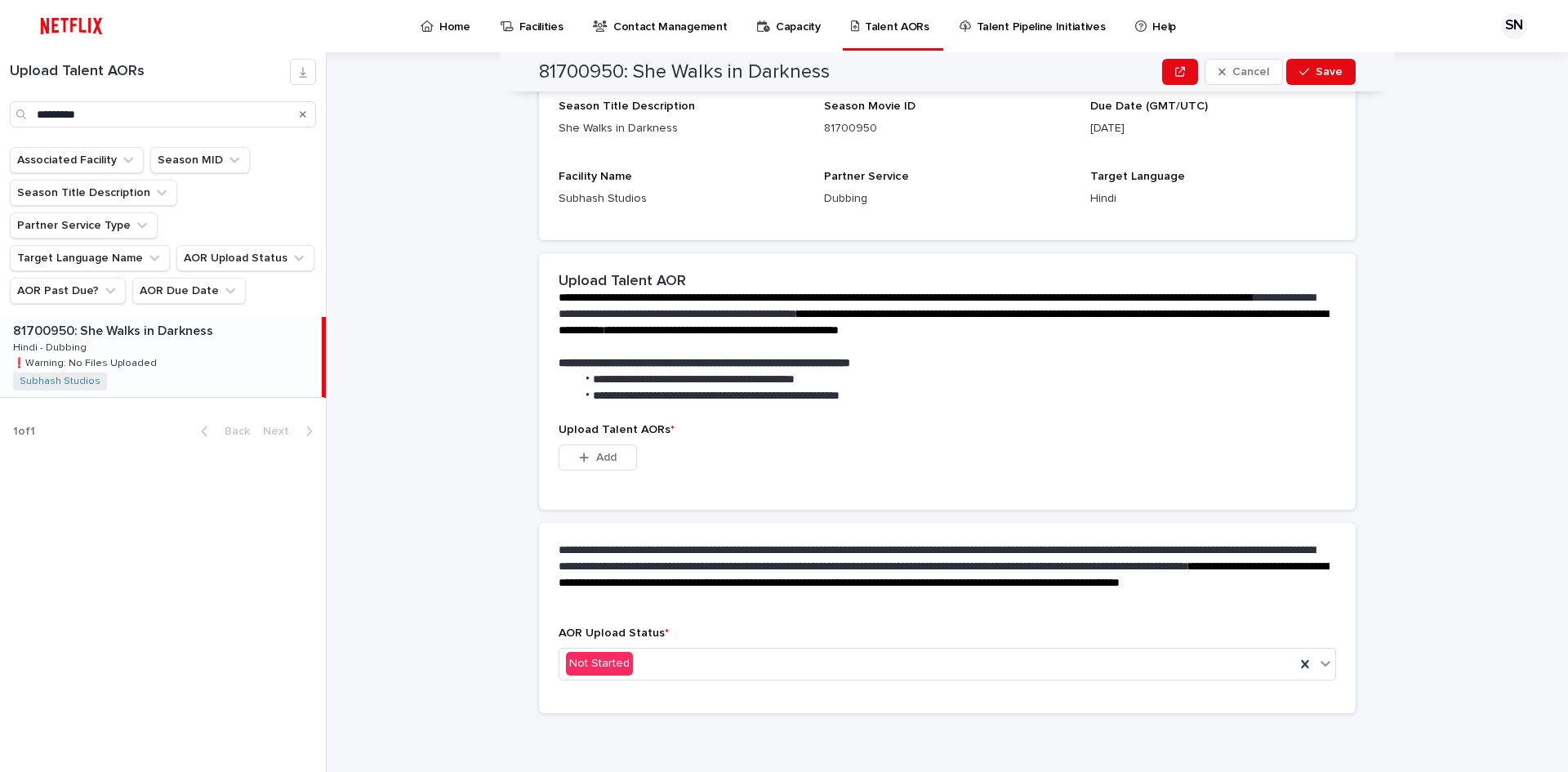 click on "**********" at bounding box center [952, 396] 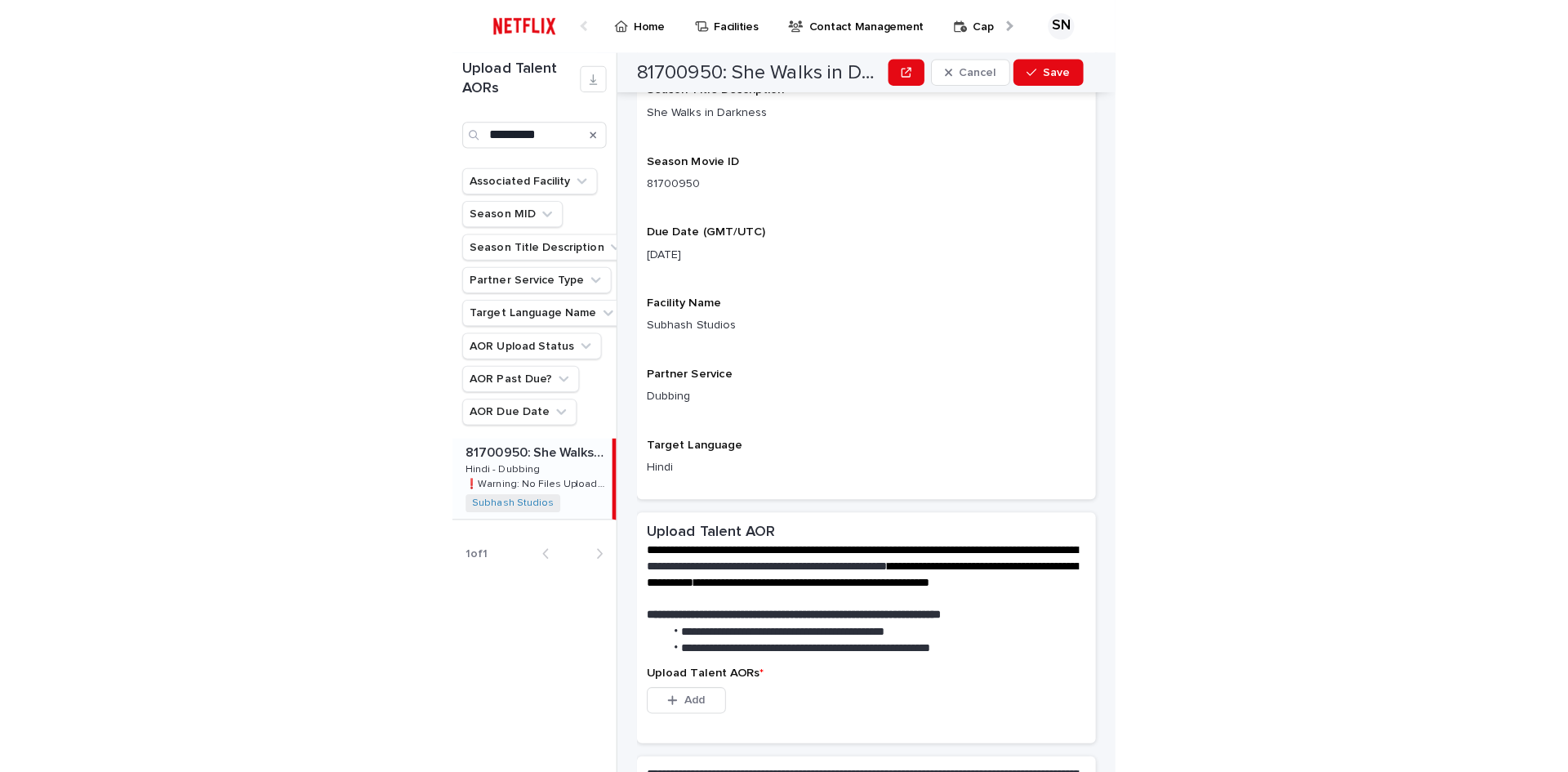 scroll, scrollTop: 234, scrollLeft: 0, axis: vertical 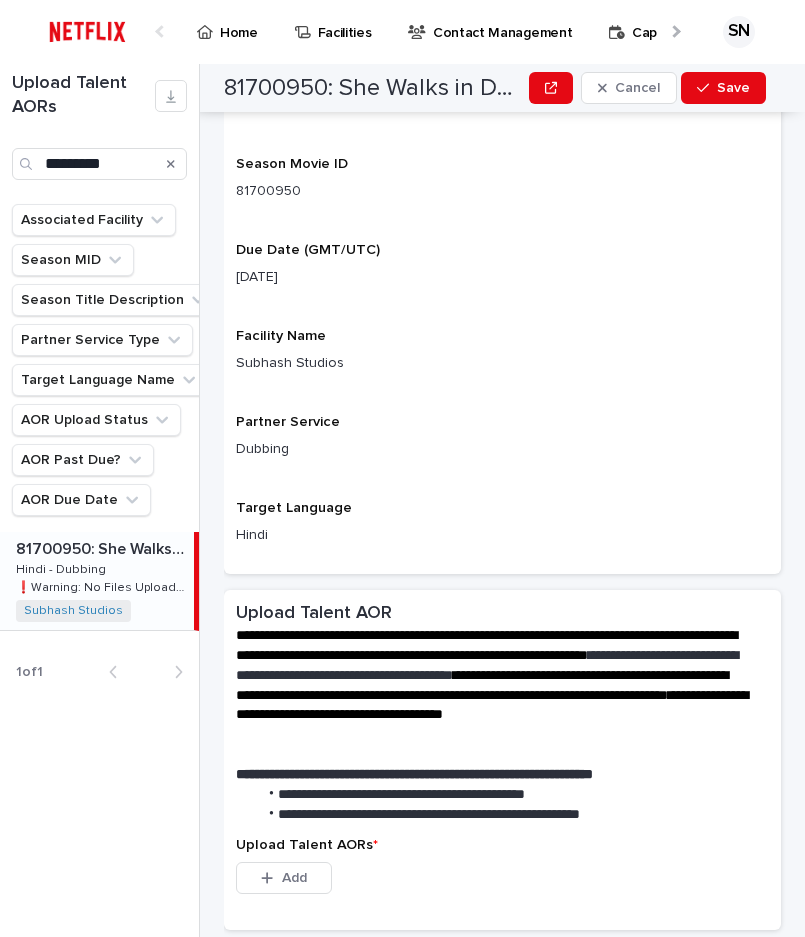 click on "Season Movie ID 81700950" at bounding box center (502, 187) 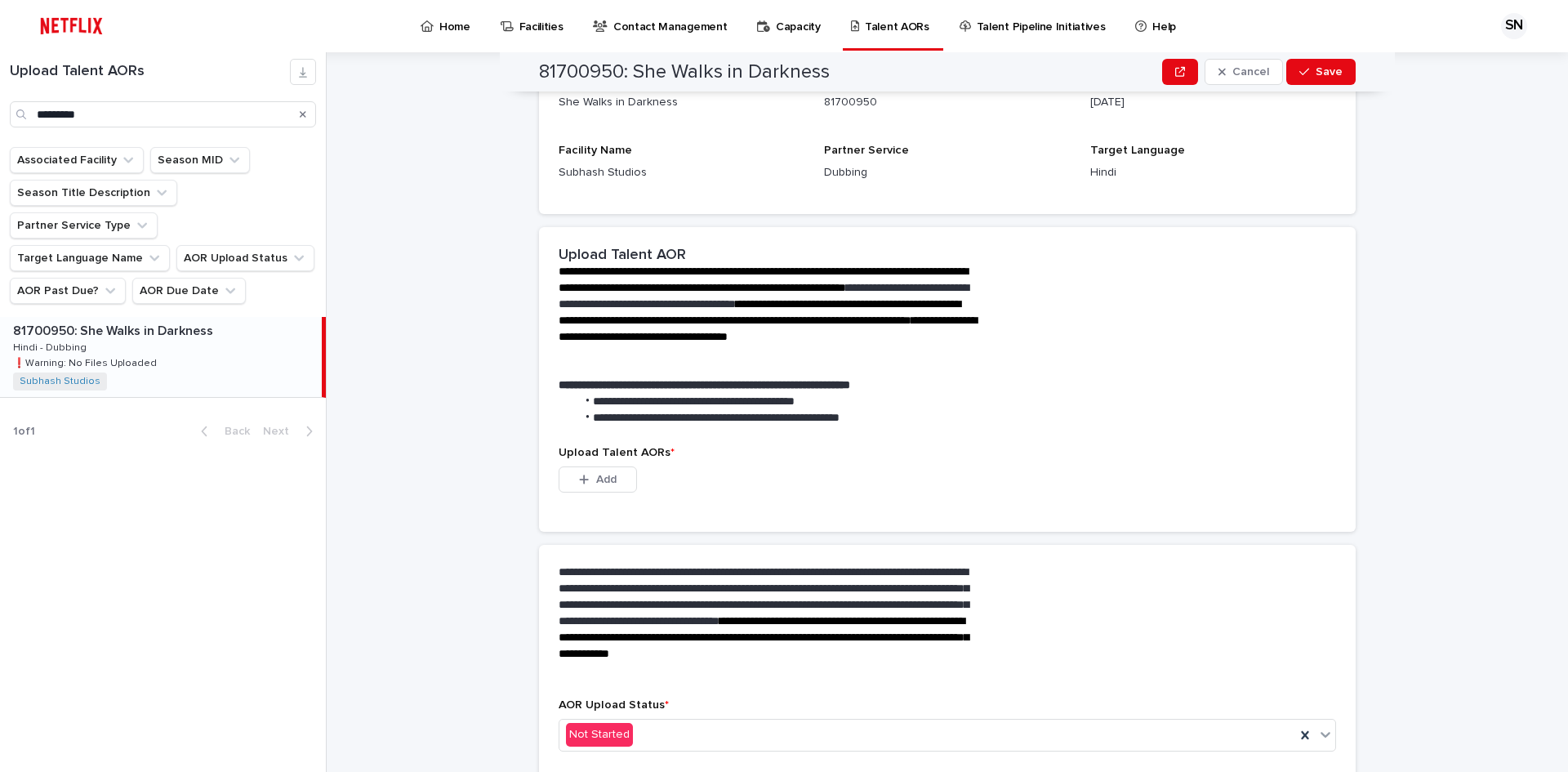 scroll, scrollTop: 208, scrollLeft: 0, axis: vertical 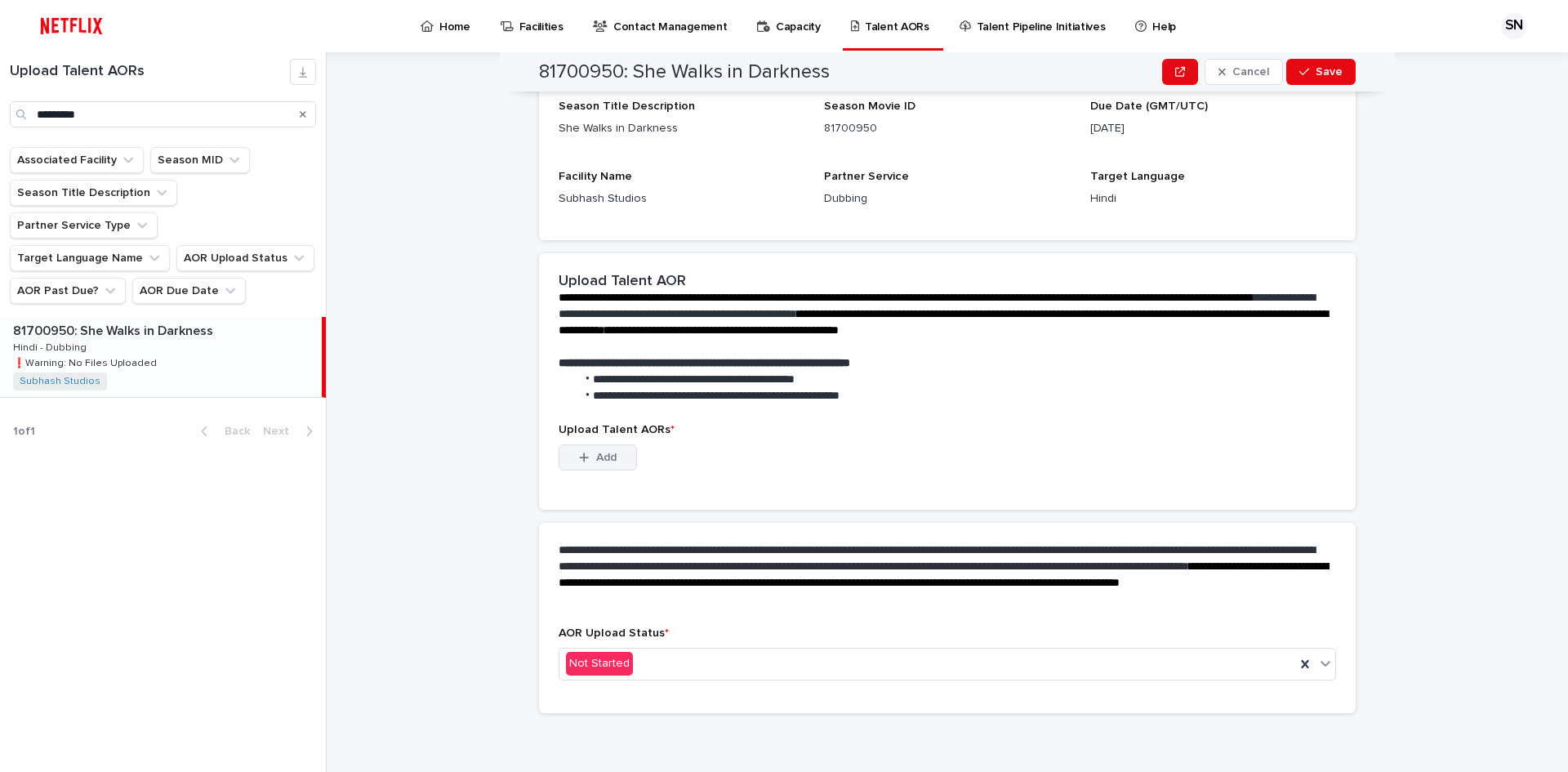 click on "Add" at bounding box center [598, 457] 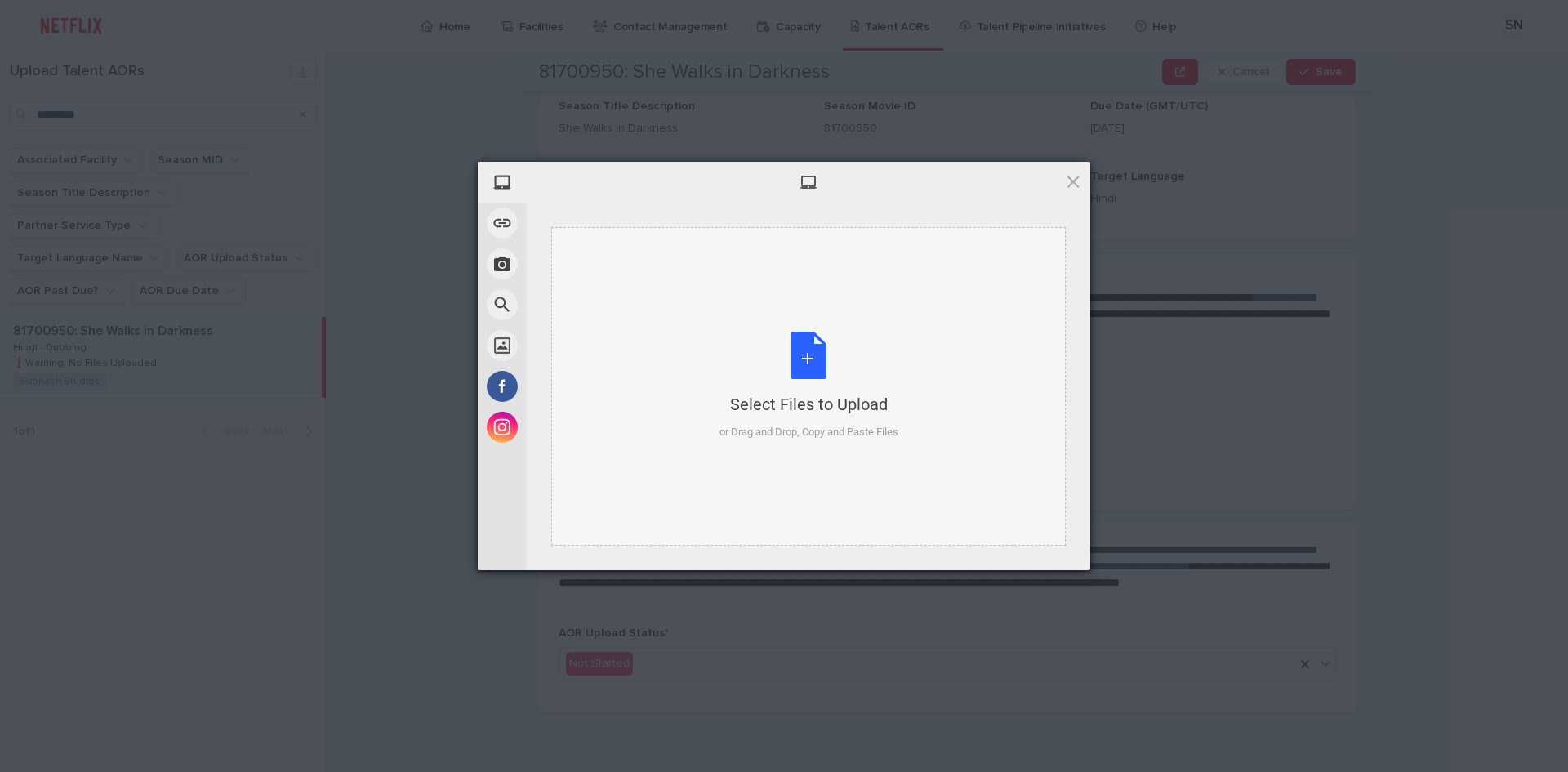 click on "Select Files to Upload
or Drag and Drop, Copy and Paste Files" at bounding box center [808, 386] 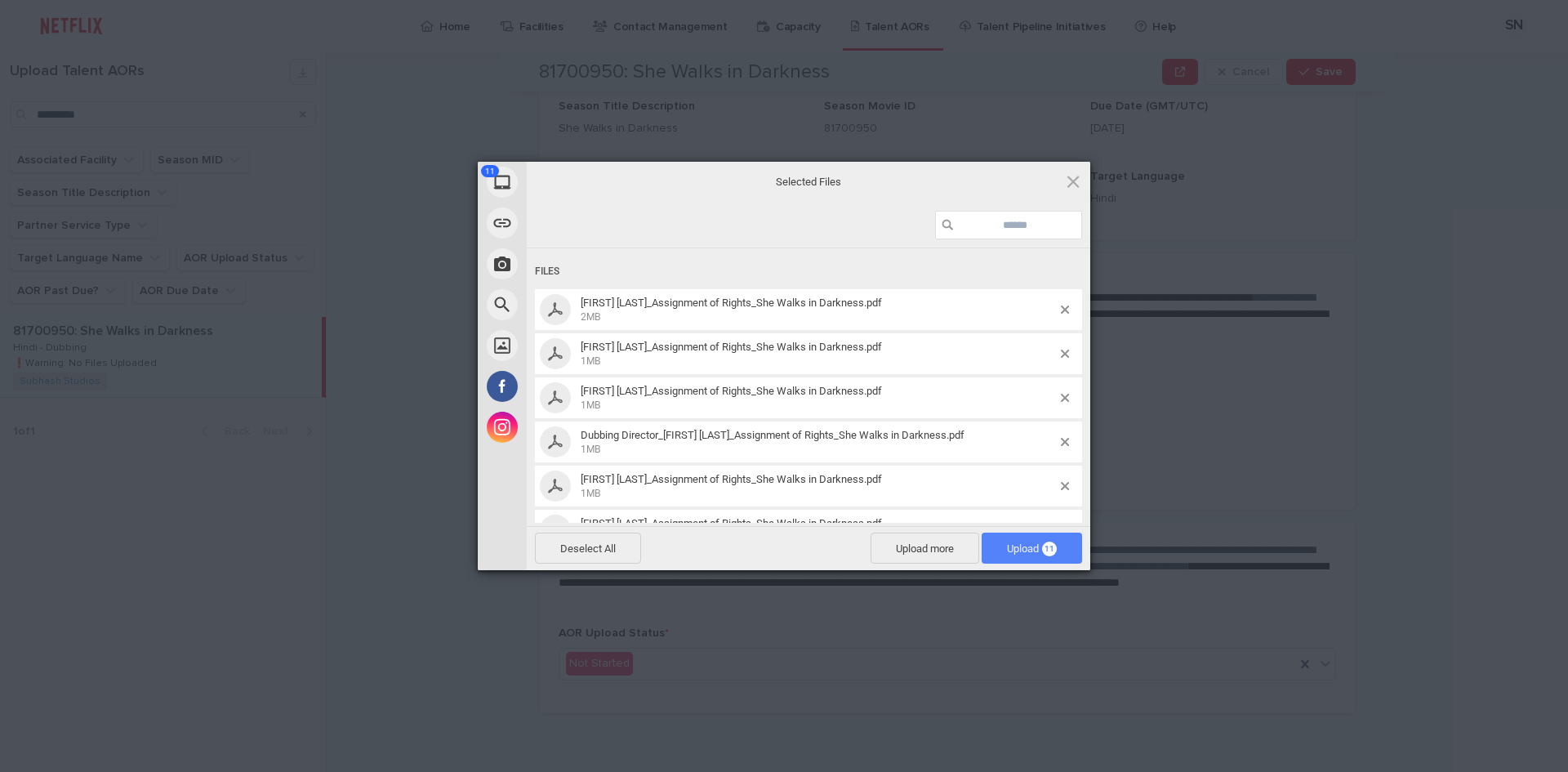 click on "Upload
11" at bounding box center (1031, 548) 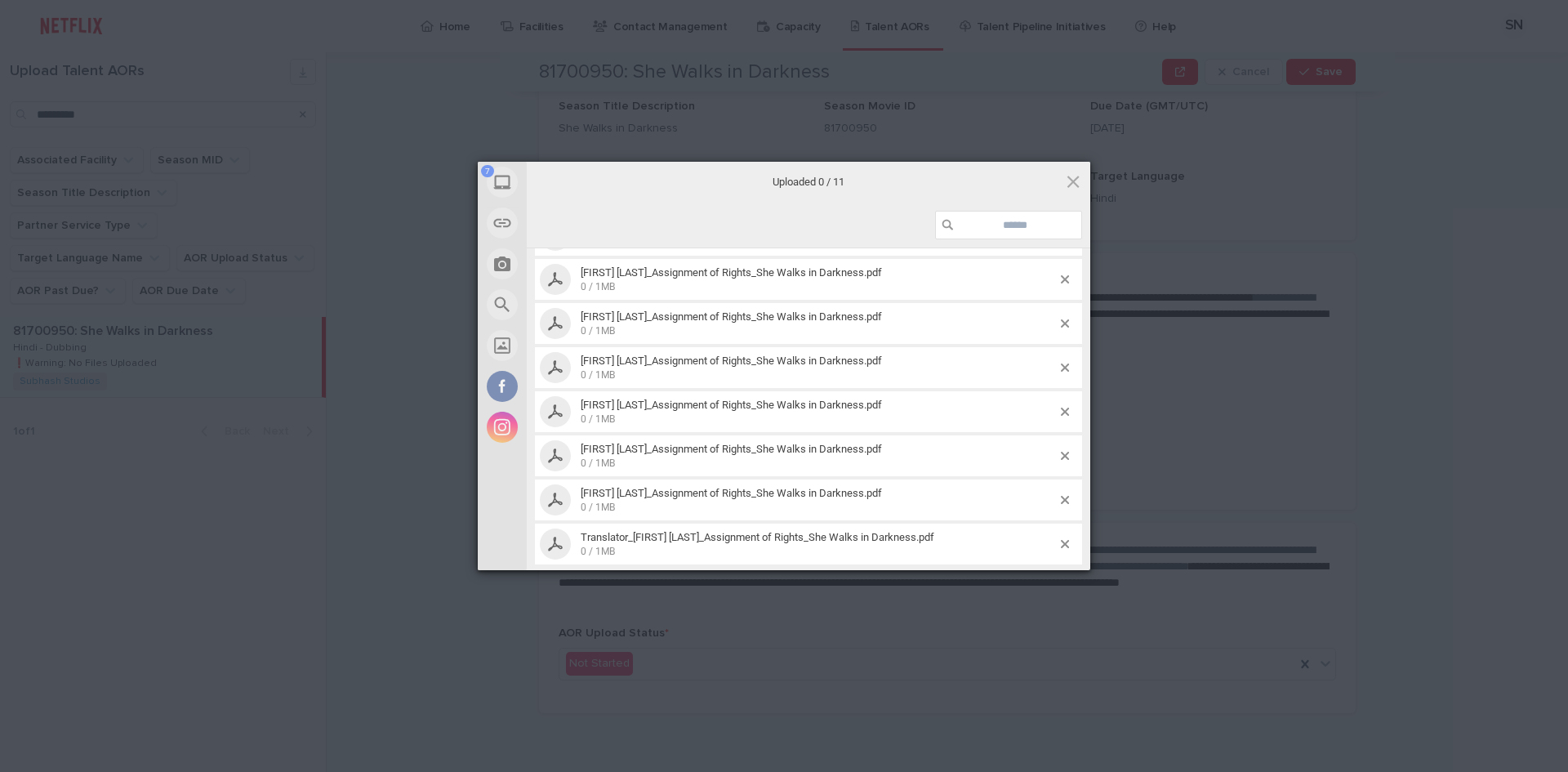 scroll, scrollTop: 208, scrollLeft: 0, axis: vertical 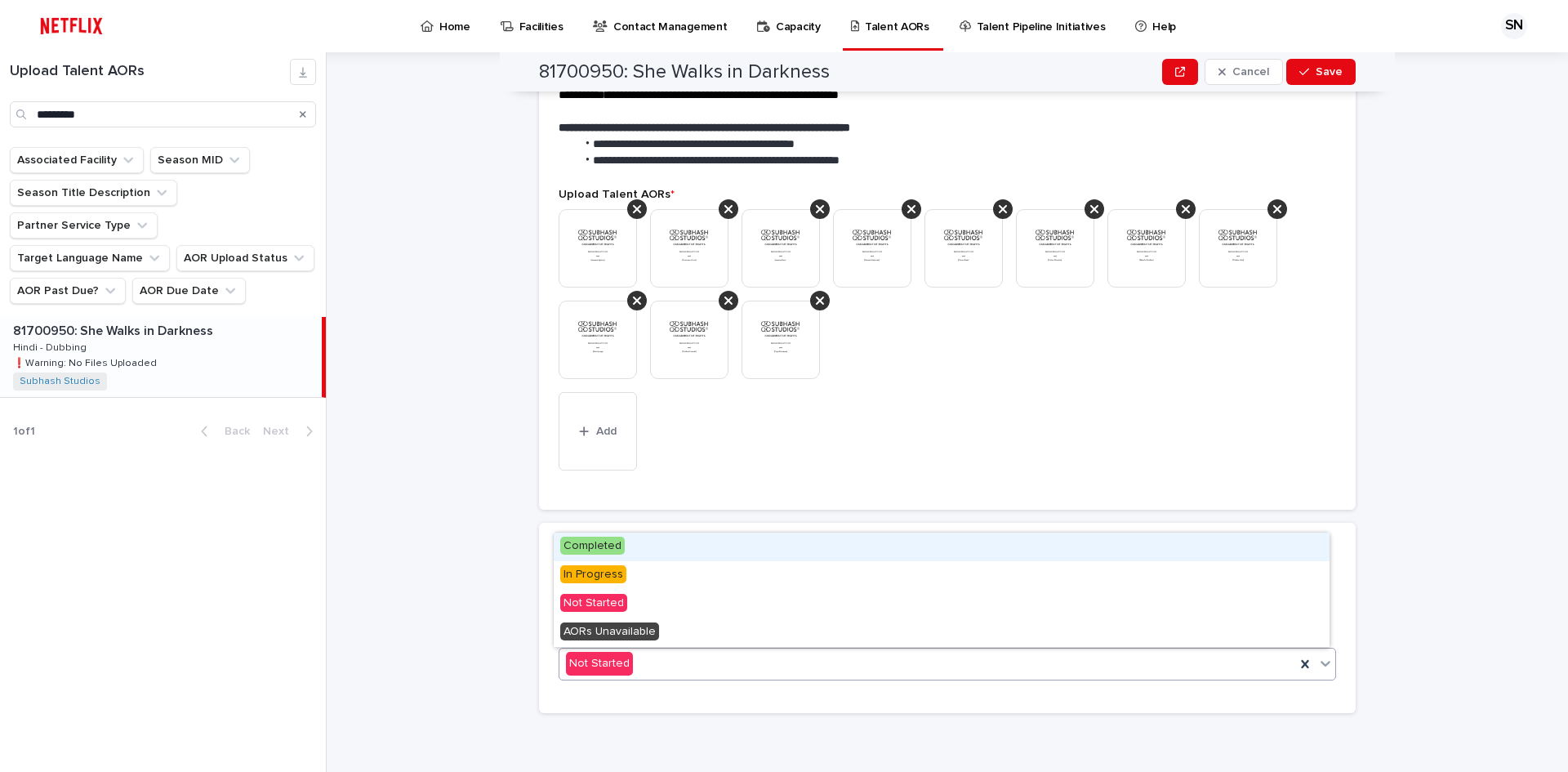 click on "Not Started" at bounding box center [927, 663] 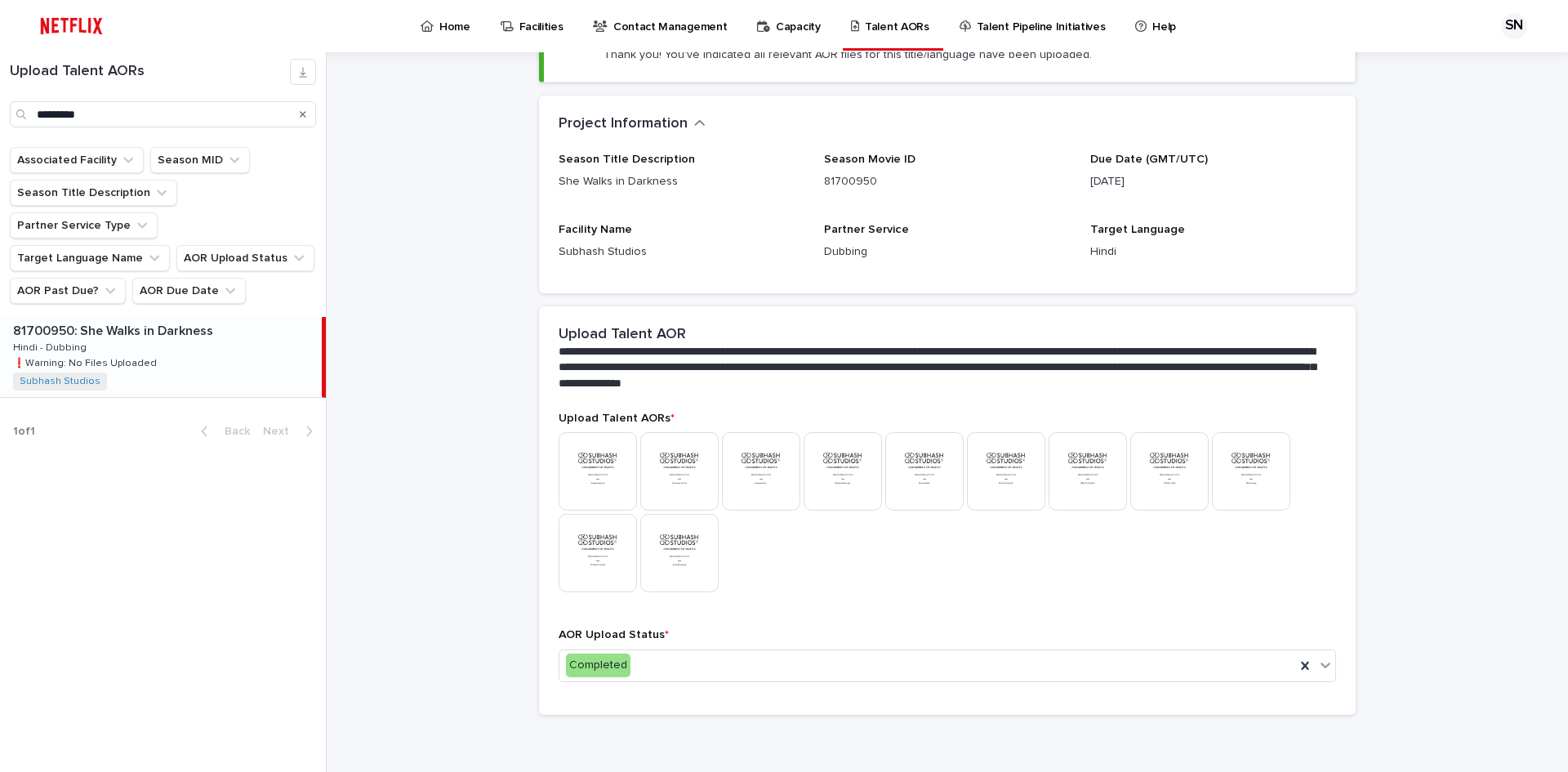 scroll, scrollTop: 171, scrollLeft: 0, axis: vertical 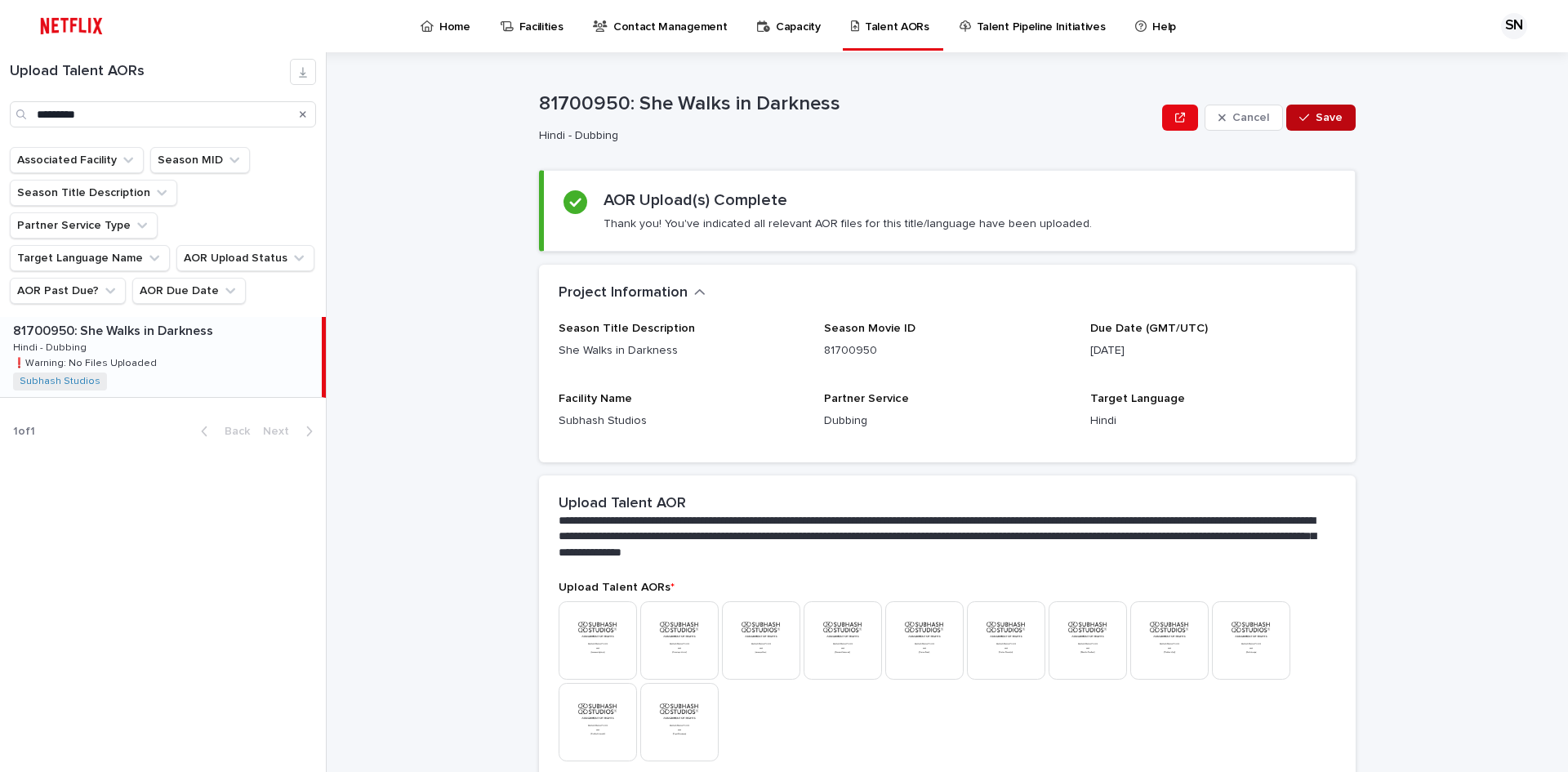 click on "Save" at bounding box center (1321, 118) 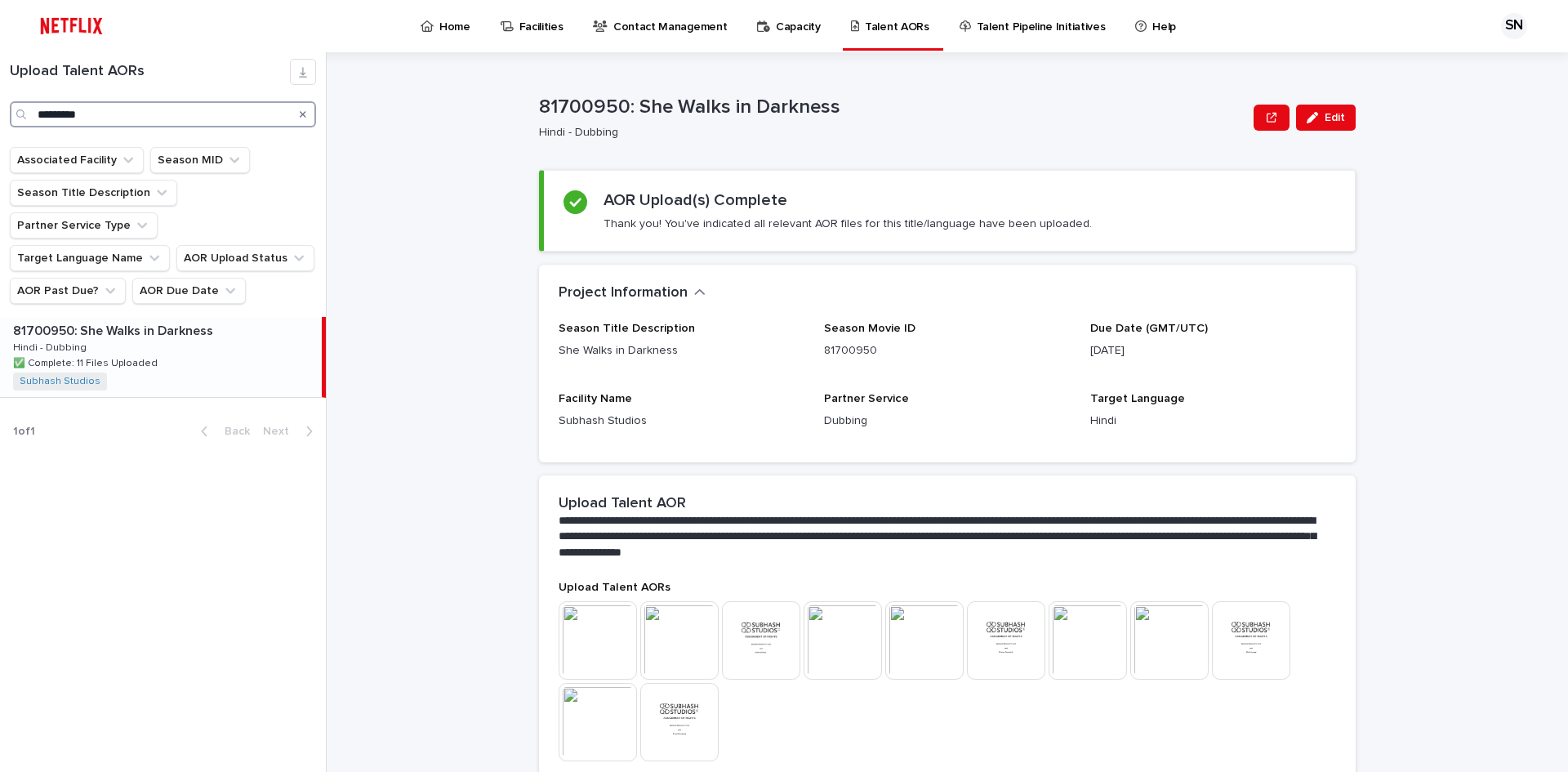 drag, startPoint x: 107, startPoint y: 109, endPoint x: 0, endPoint y: 109, distance: 107 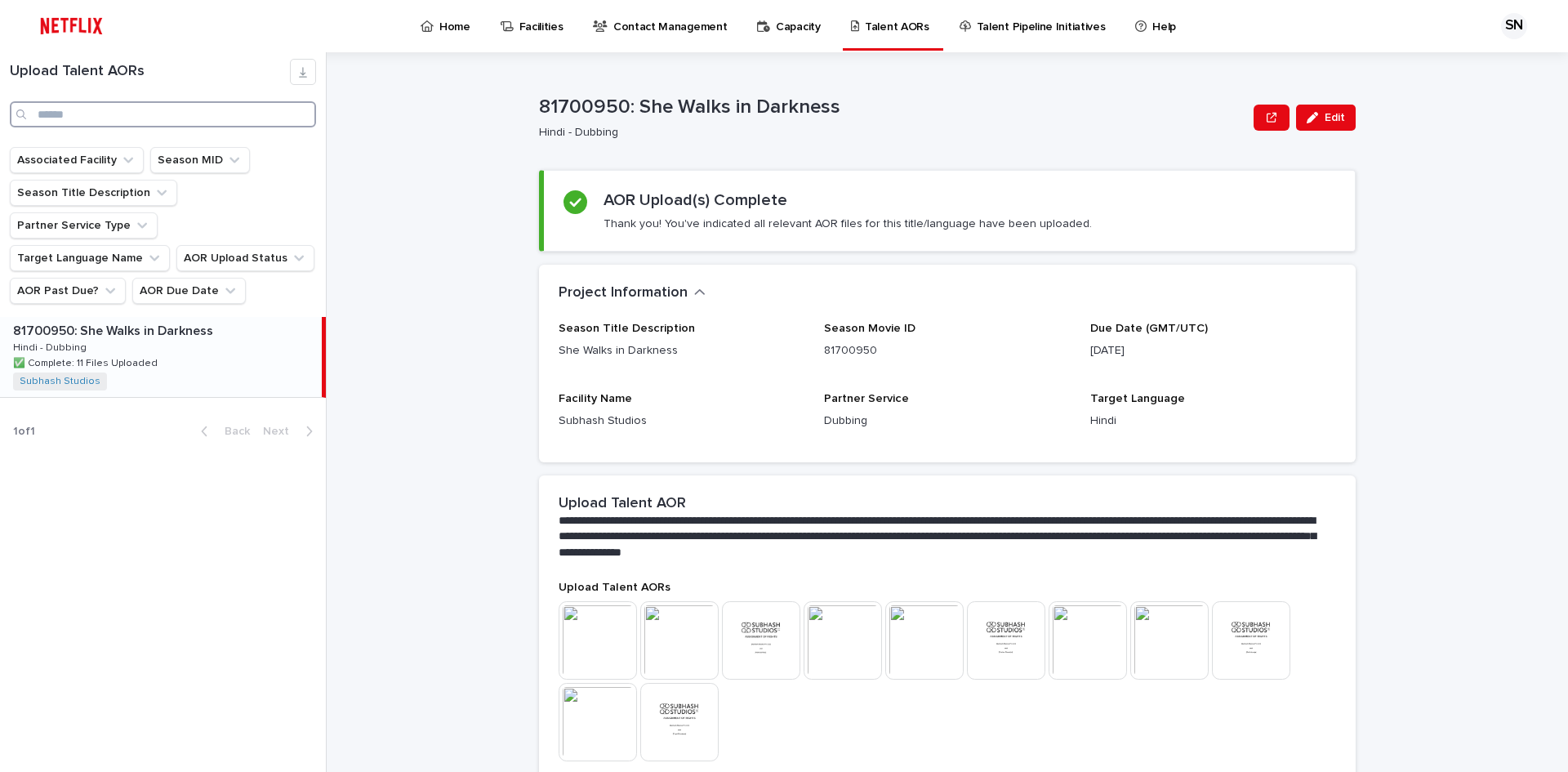 click at bounding box center [163, 114] 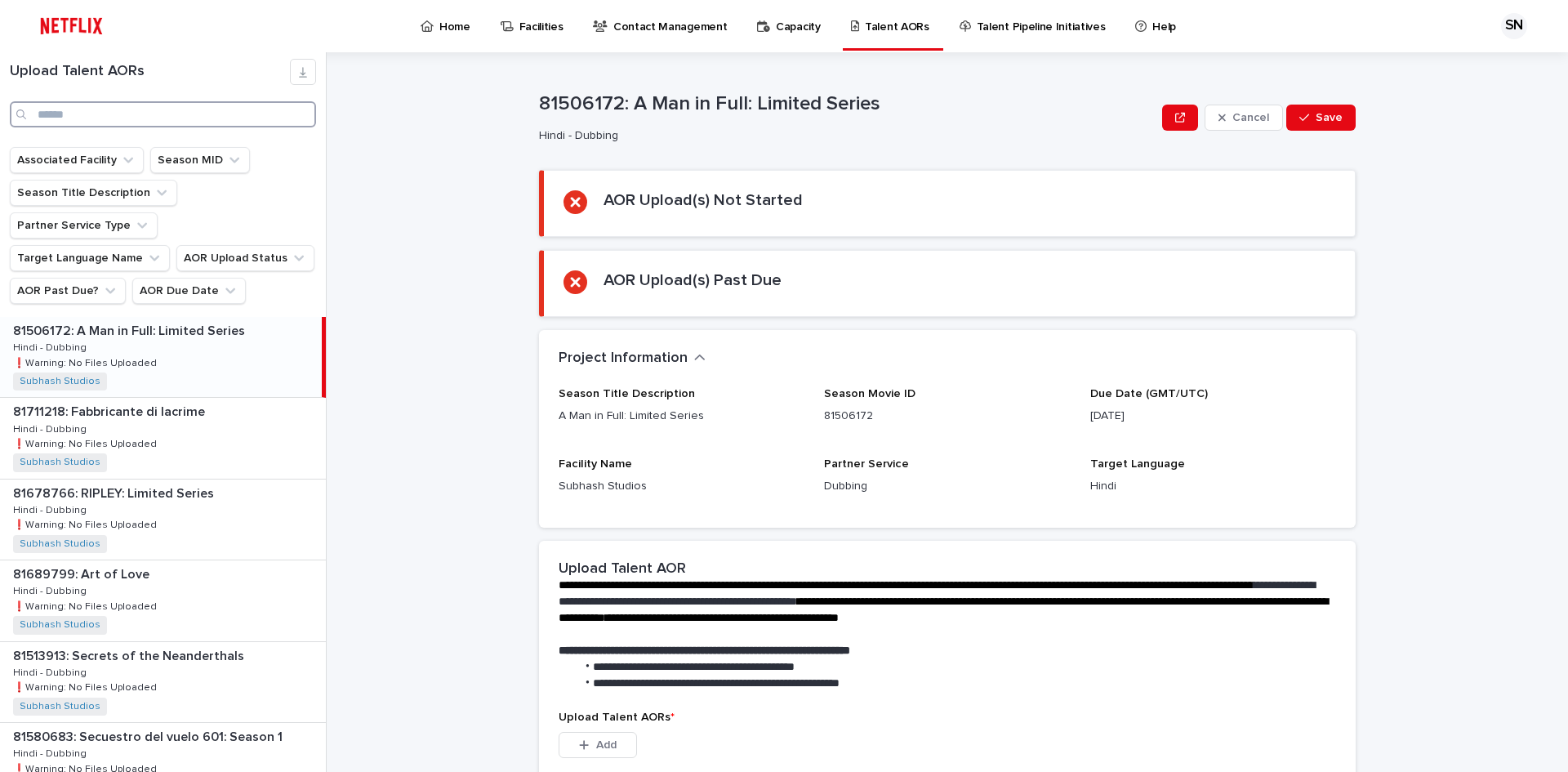 click at bounding box center (163, 114) 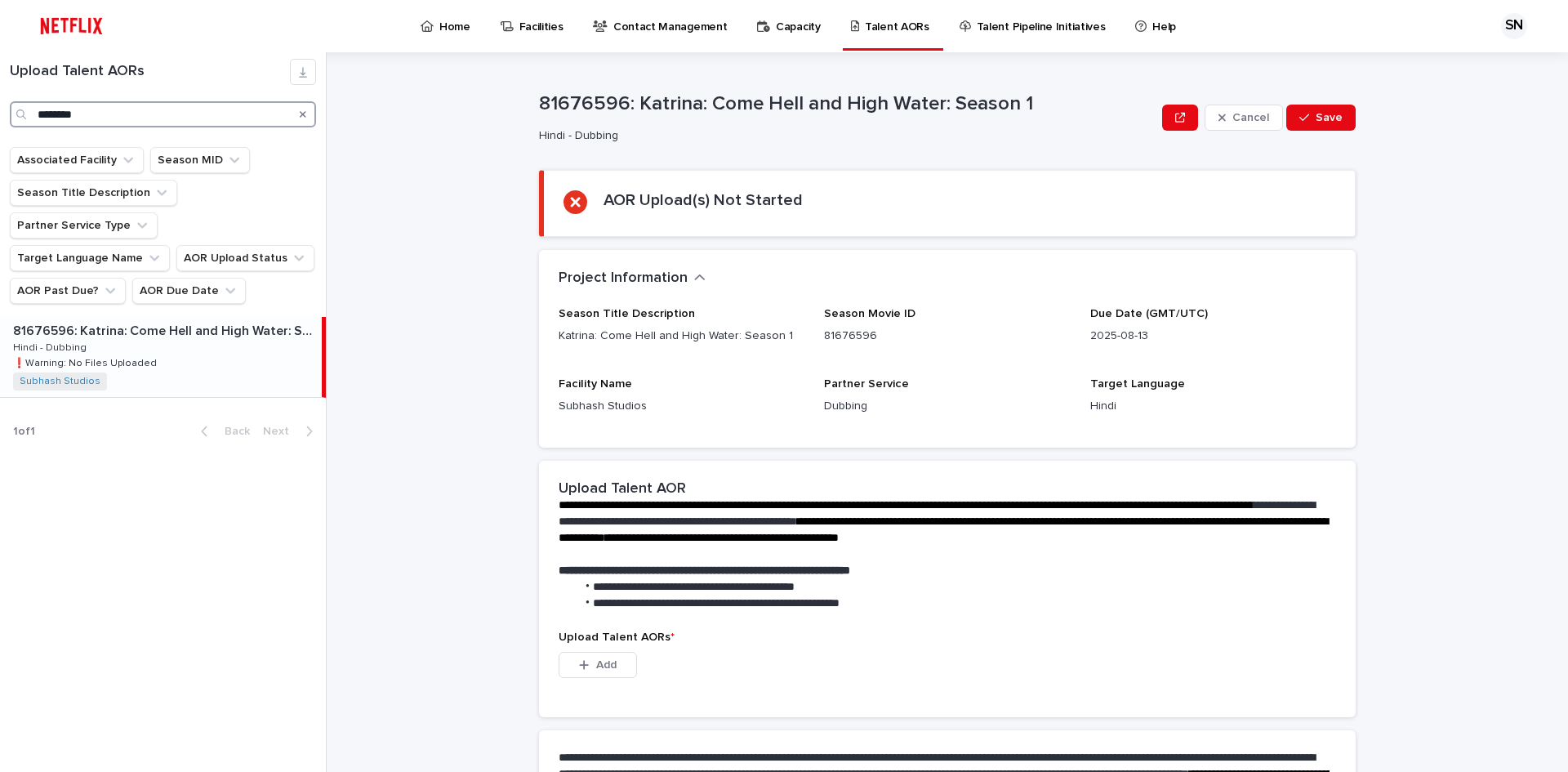 type on "********" 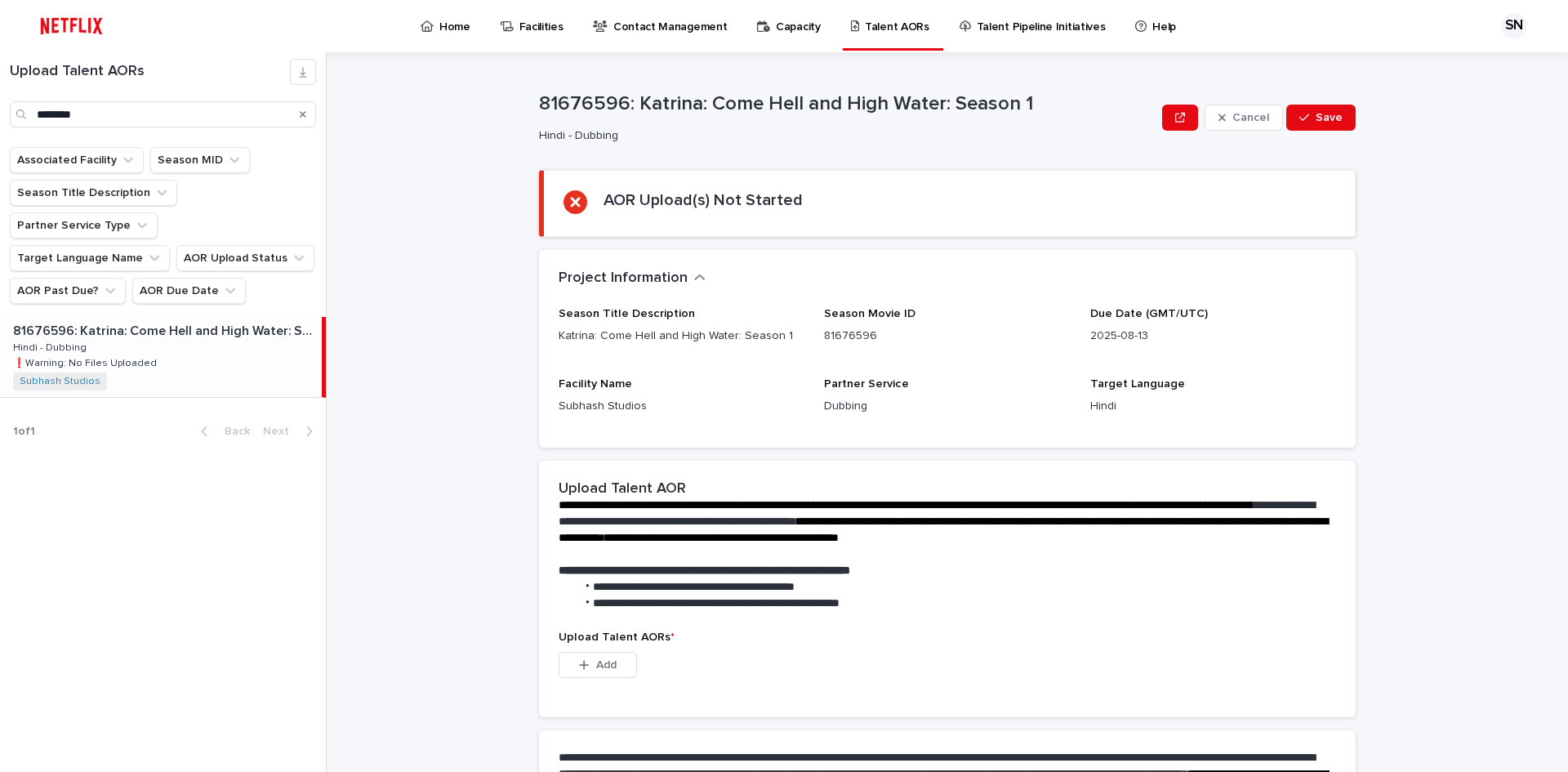 click on "81676596: Katrina: Come Hell and High Water: Season 1 81676596: Katrina: Come Hell and High Water: Season 1   Hindi - Dubbing Hindi - Dubbing   ❗️Warning: No Files Uploaded ❗️Warning: No Files Uploaded   Subhash Studios   + 0" at bounding box center (161, 357) 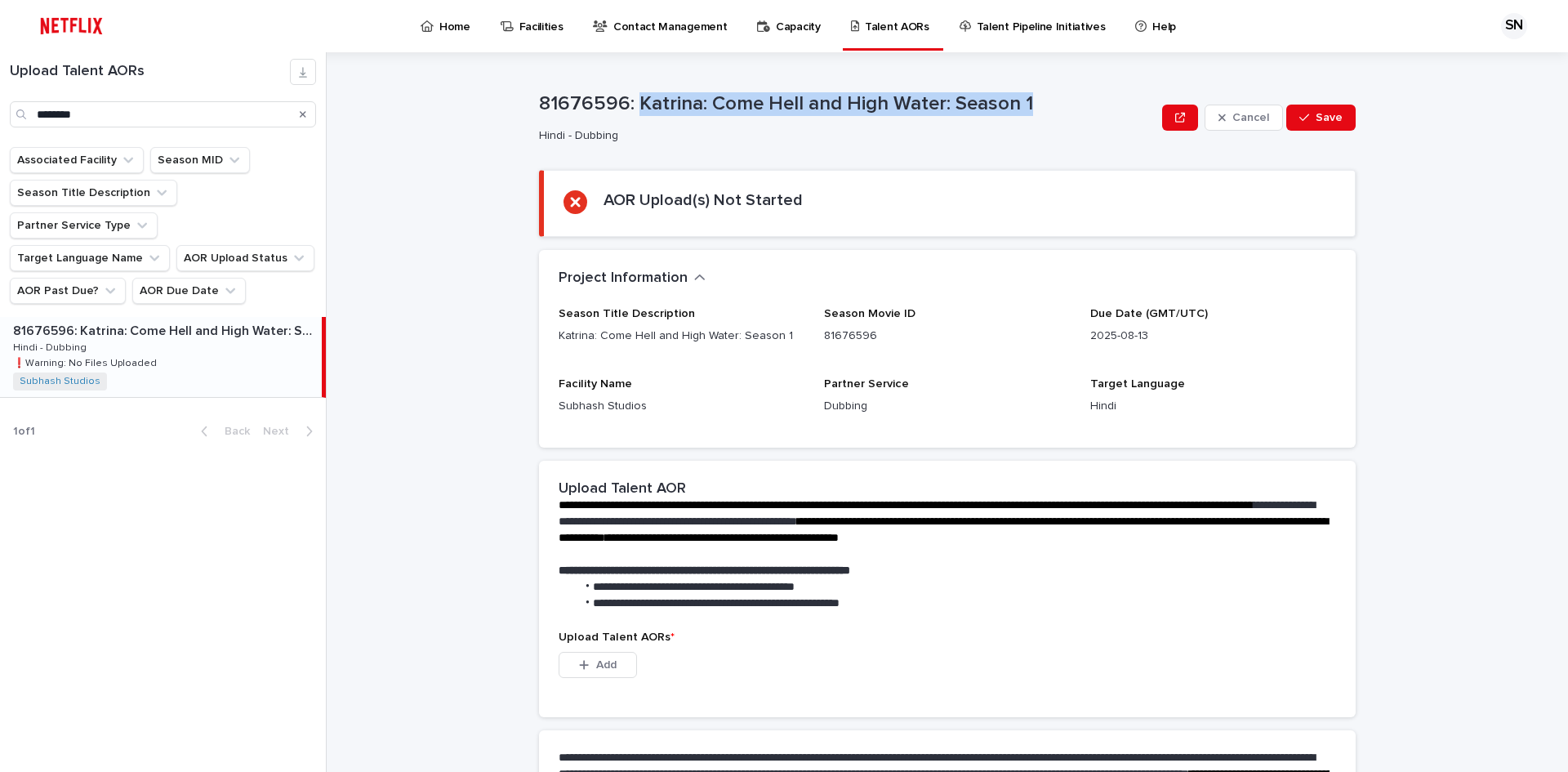 drag, startPoint x: 632, startPoint y: 101, endPoint x: 1045, endPoint y: 104, distance: 413.0109 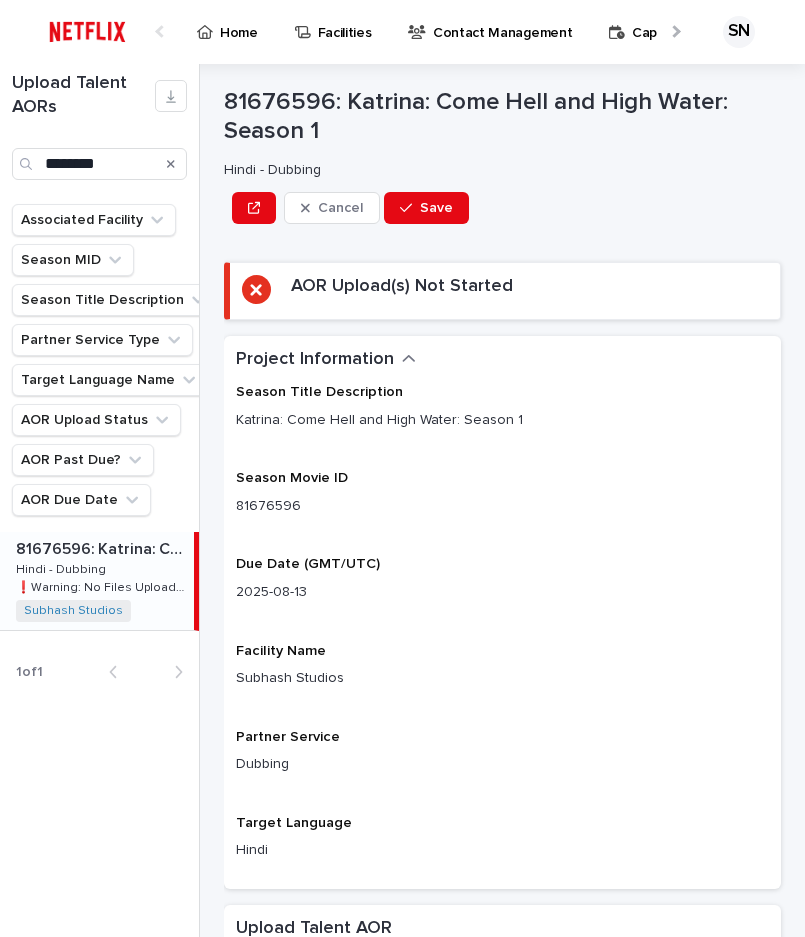 click on "Hindi - Dubbing" at bounding box center [498, 170] 